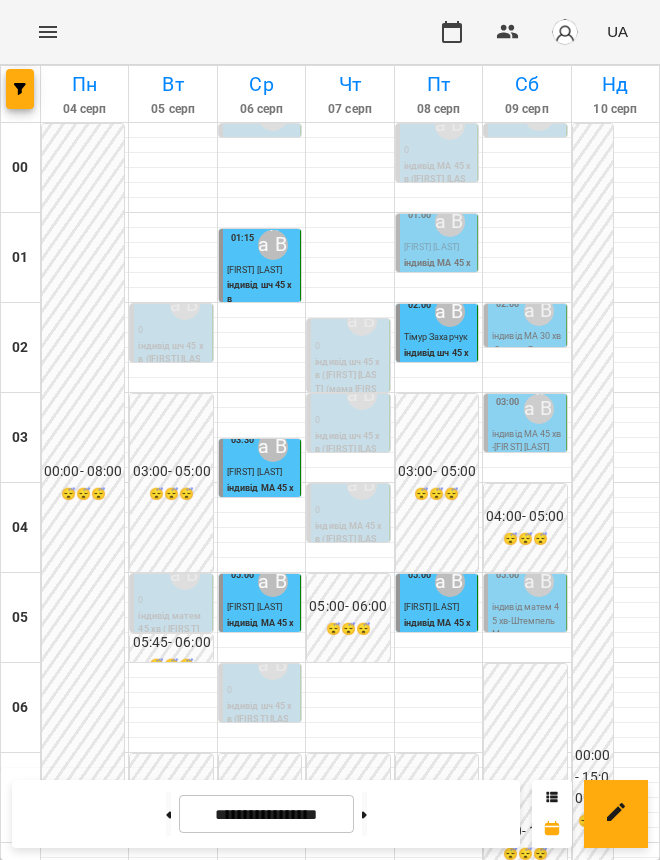 scroll, scrollTop: 0, scrollLeft: 0, axis: both 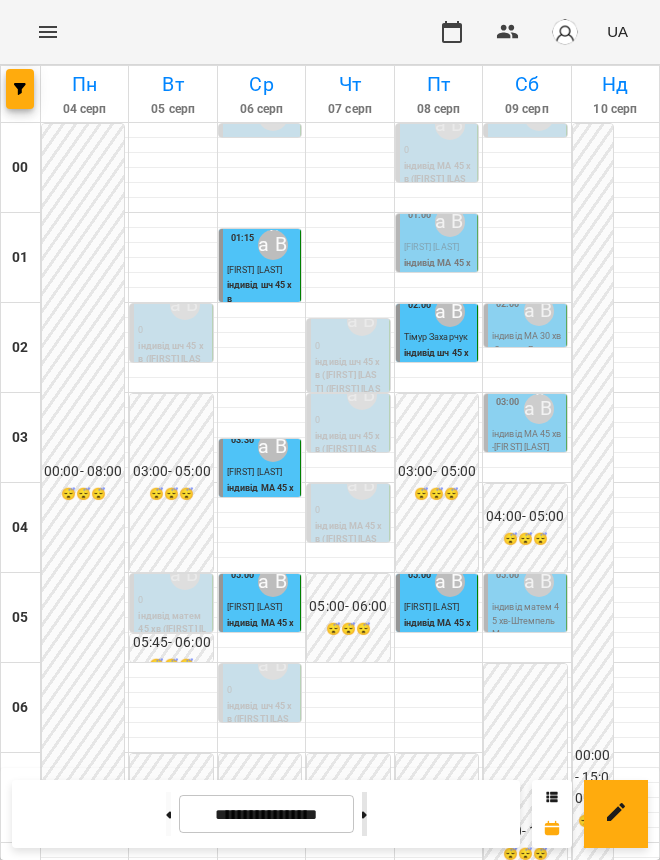 click at bounding box center [364, 814] 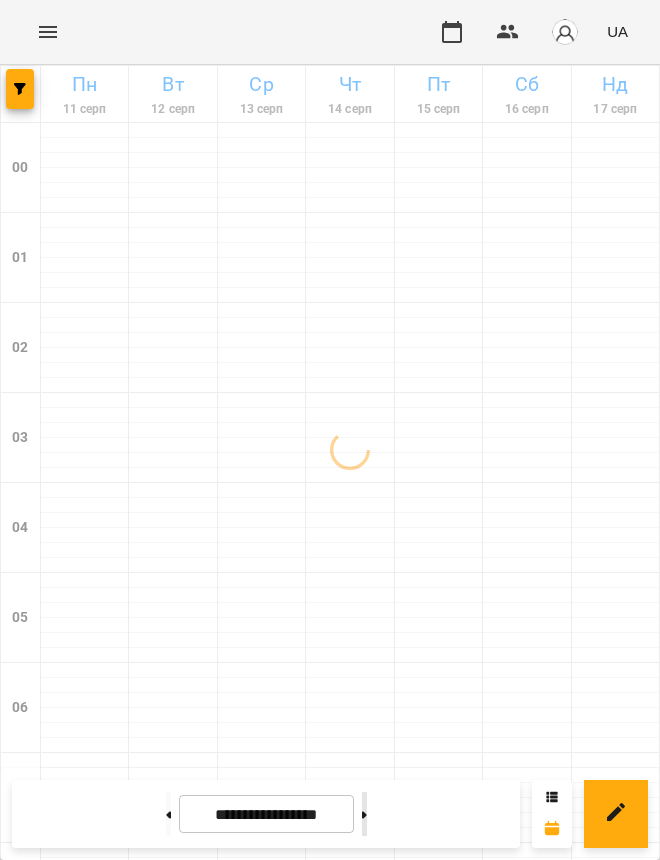 click at bounding box center (364, 814) 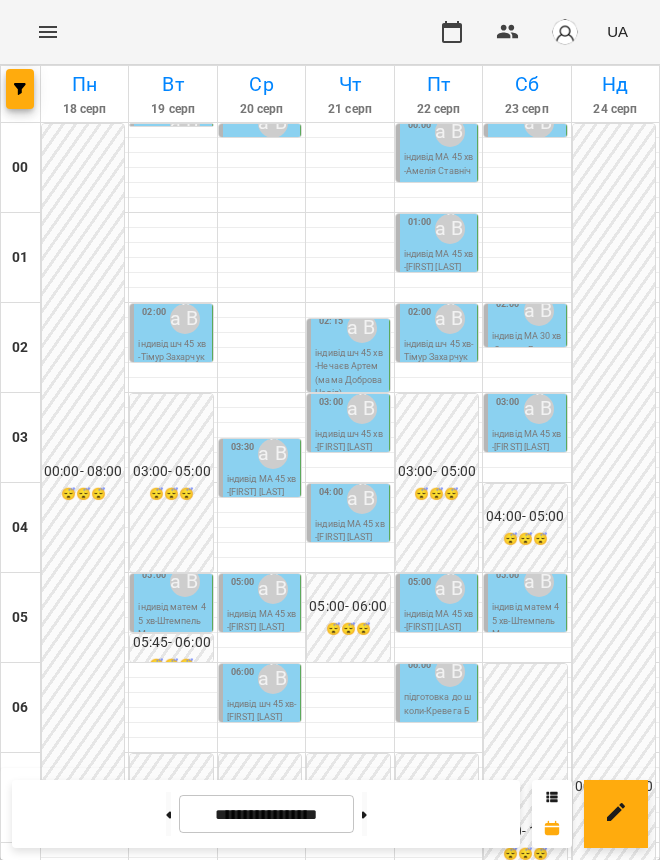 scroll, scrollTop: 1250, scrollLeft: 0, axis: vertical 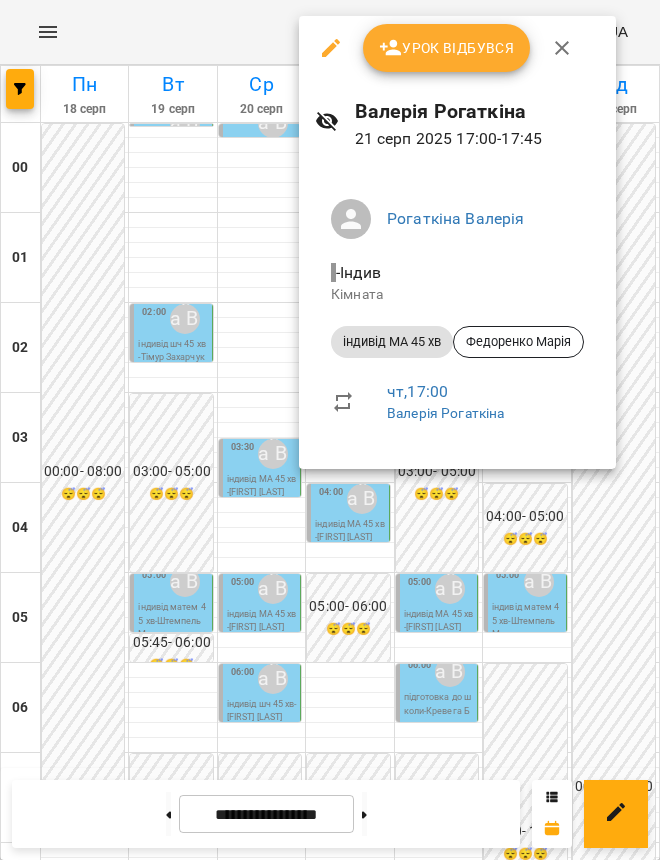 click at bounding box center (330, 430) 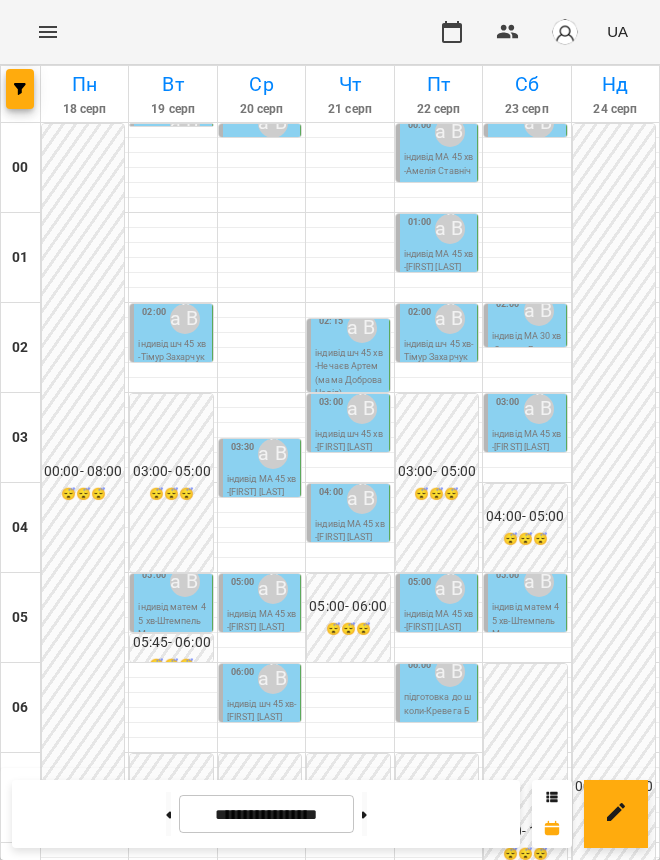 click on "індивід МА 45 хв - Федоренко Марія" at bounding box center [105, 1713] 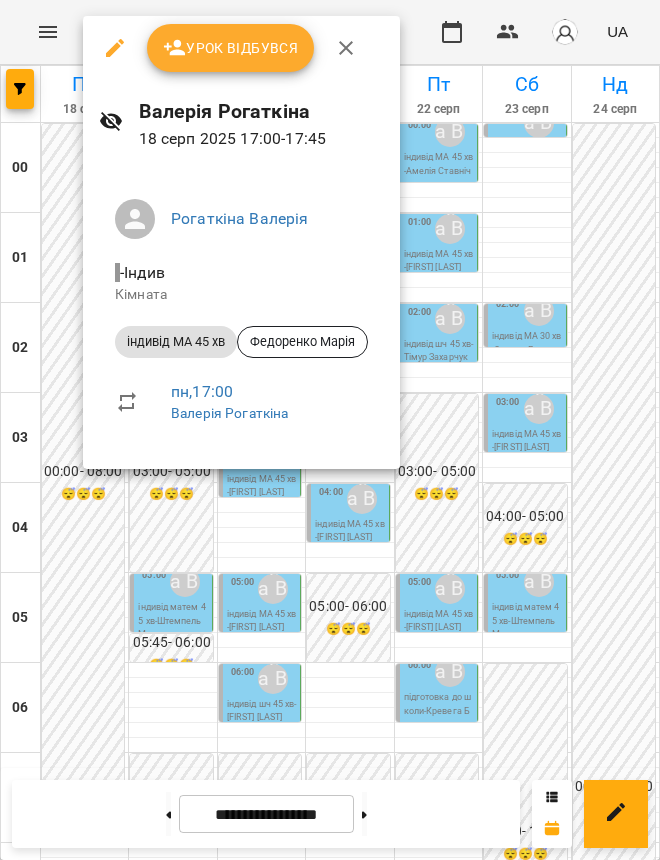 click at bounding box center (330, 430) 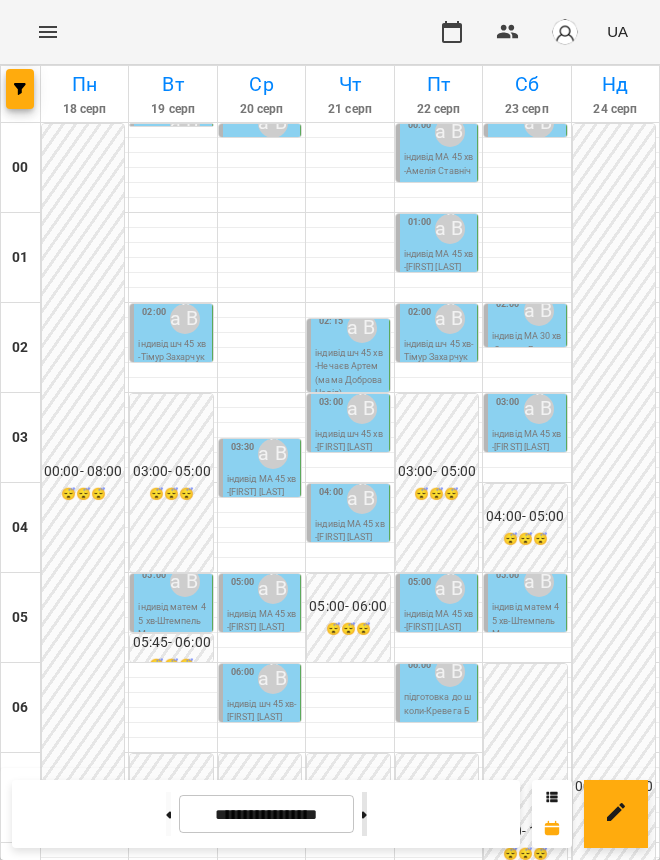 click at bounding box center [364, 814] 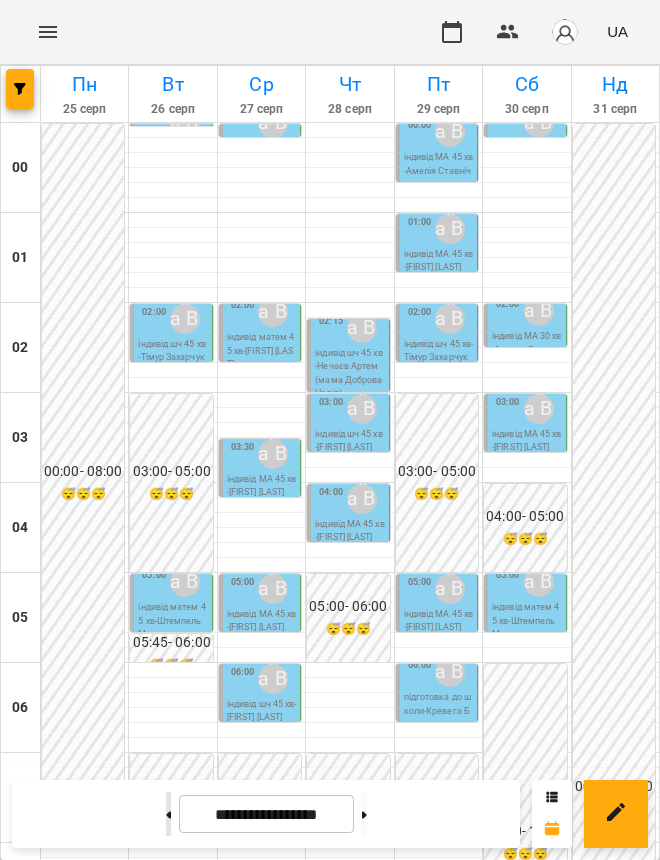 click at bounding box center (168, 814) 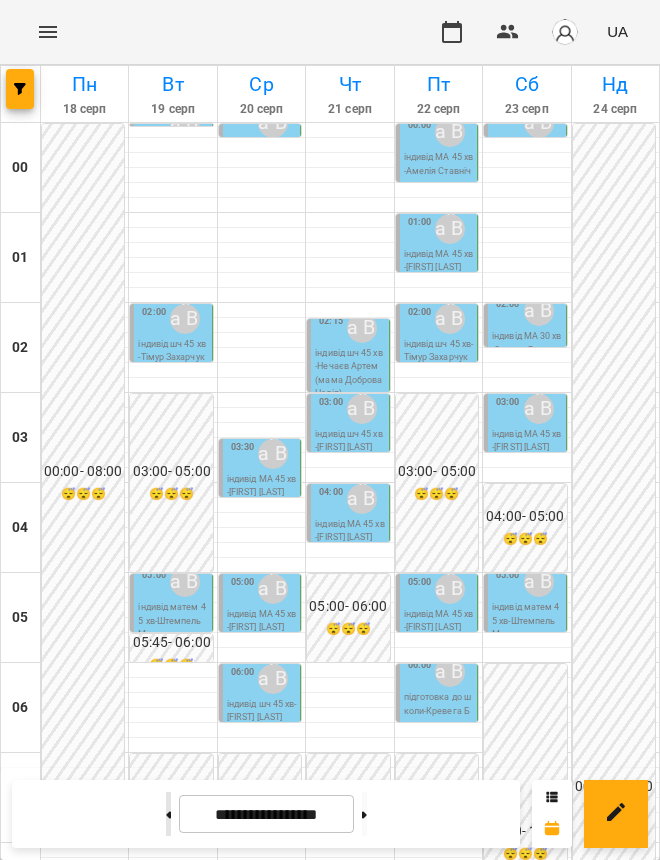 click at bounding box center [168, 814] 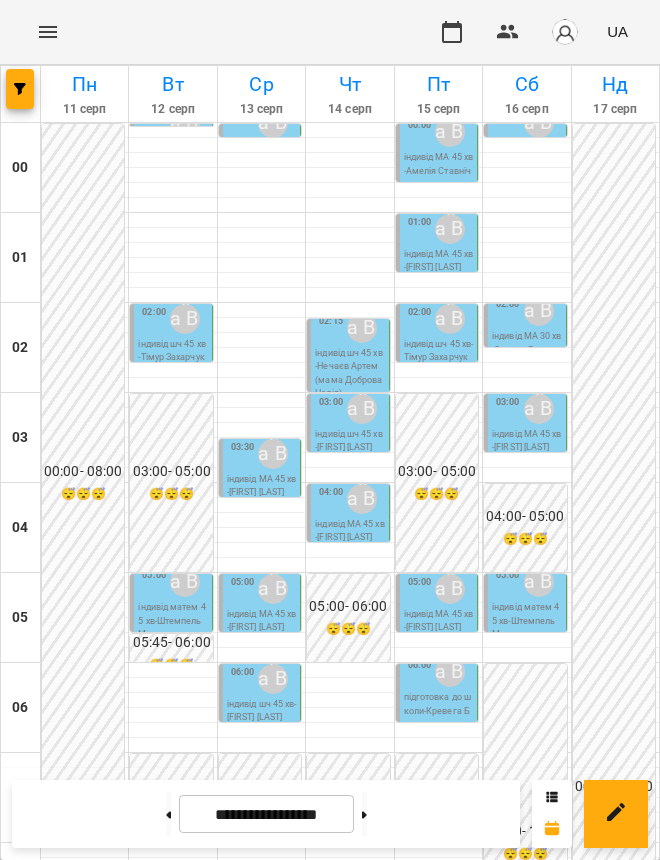 click on "індивід МА 45 хв - Федоренко Дарья" at bounding box center (105, 1803) 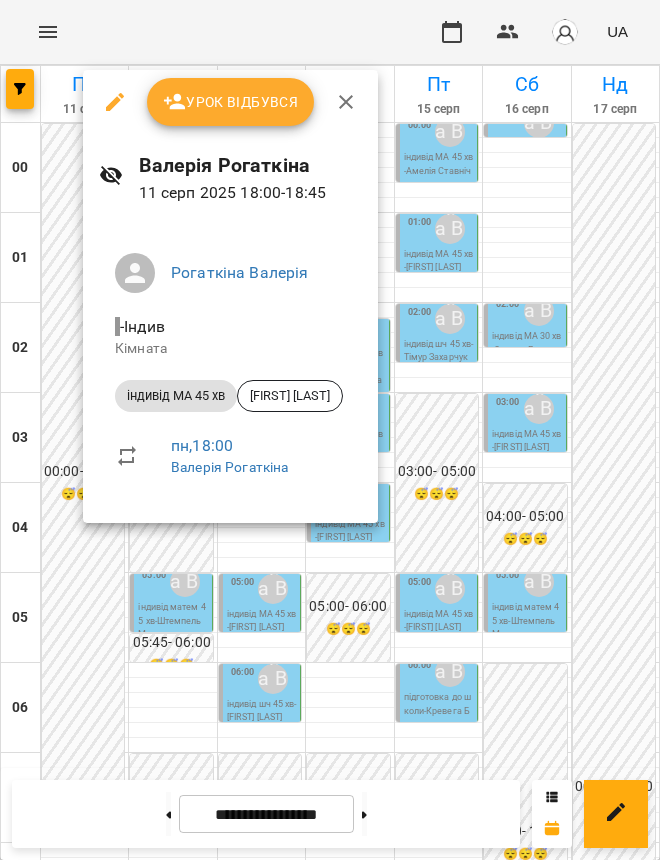 click at bounding box center (330, 430) 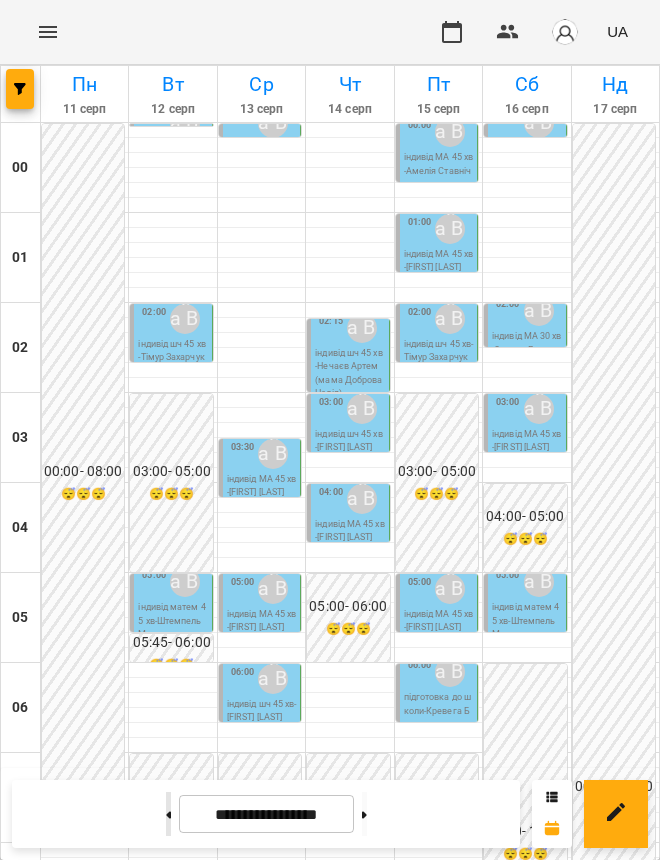 click at bounding box center (168, 814) 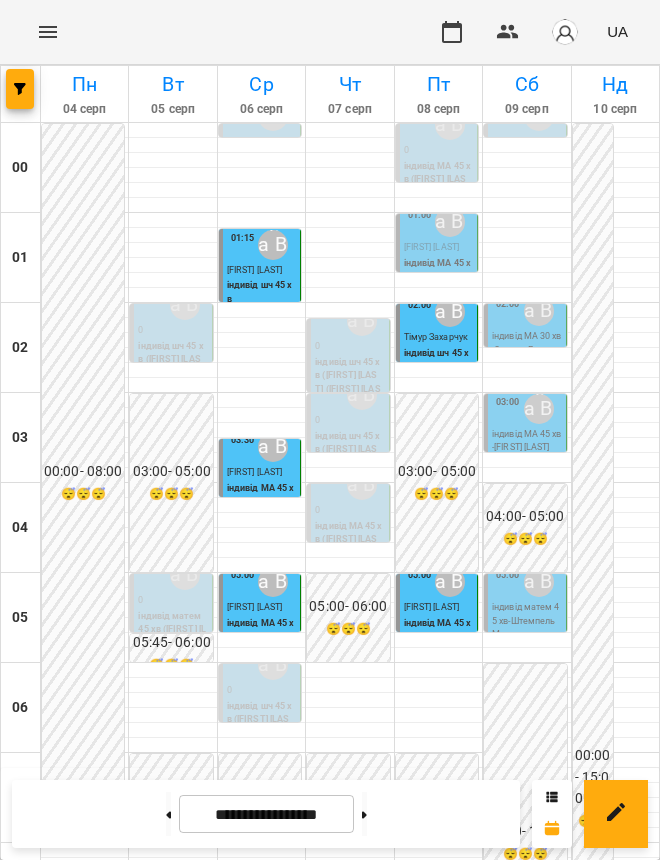 scroll, scrollTop: 888, scrollLeft: 0, axis: vertical 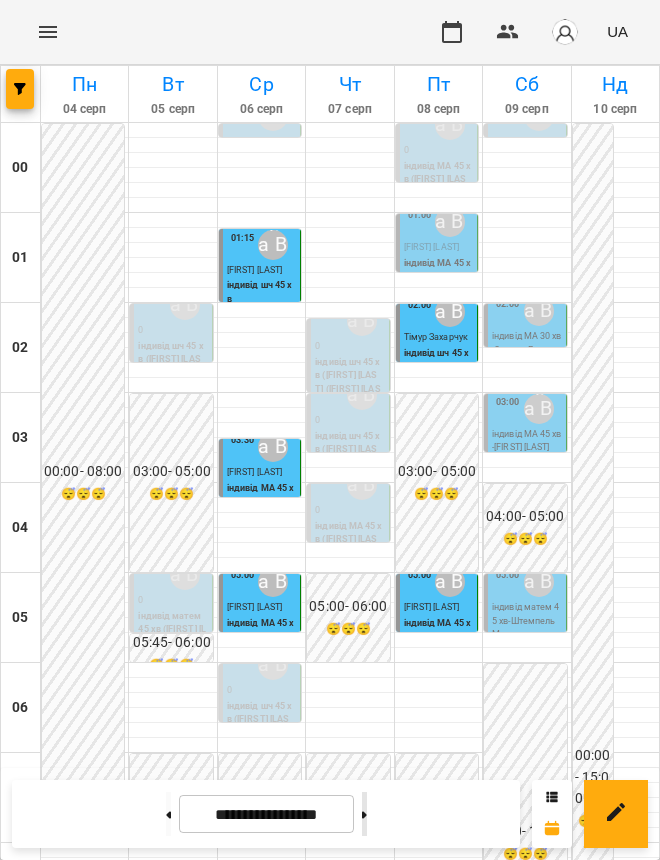 click at bounding box center [364, 814] 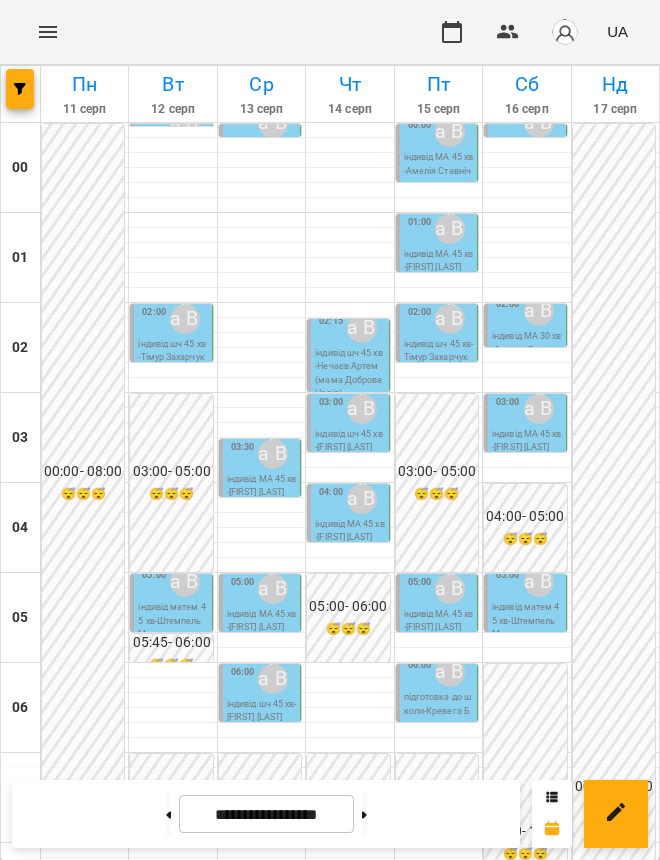 scroll, scrollTop: 1000, scrollLeft: 0, axis: vertical 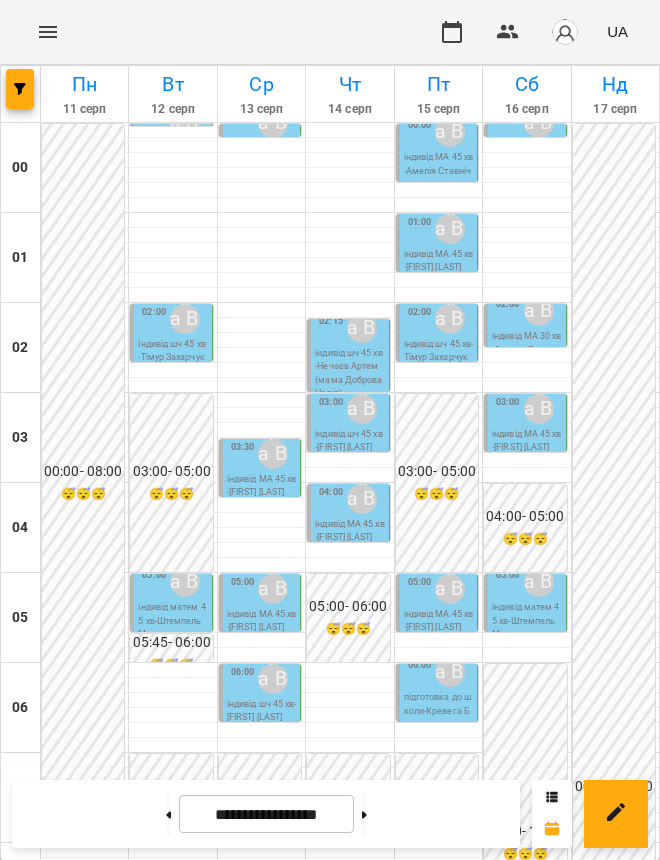 click on "Рогаткіна Валерія" at bounding box center [185, 2015] 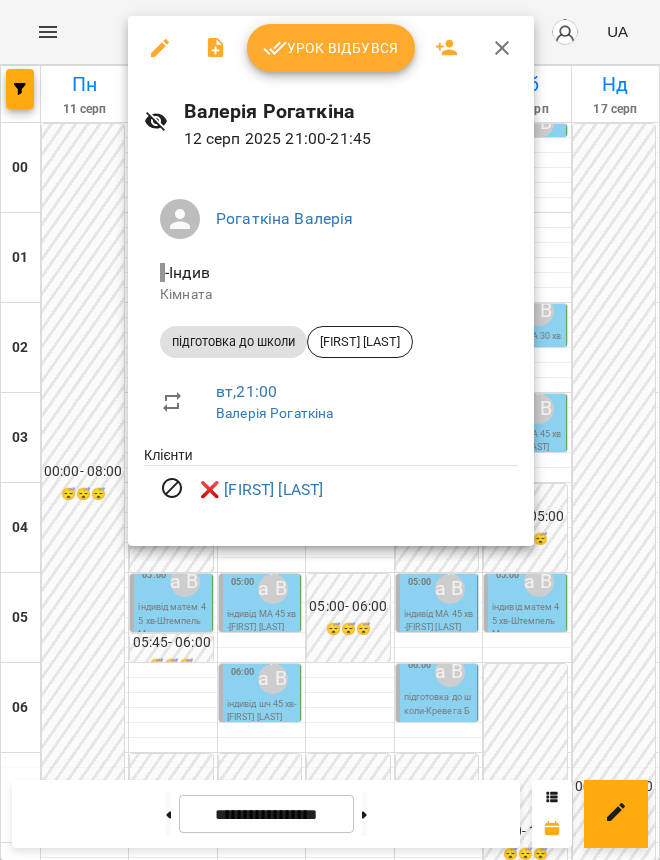 click at bounding box center (330, 430) 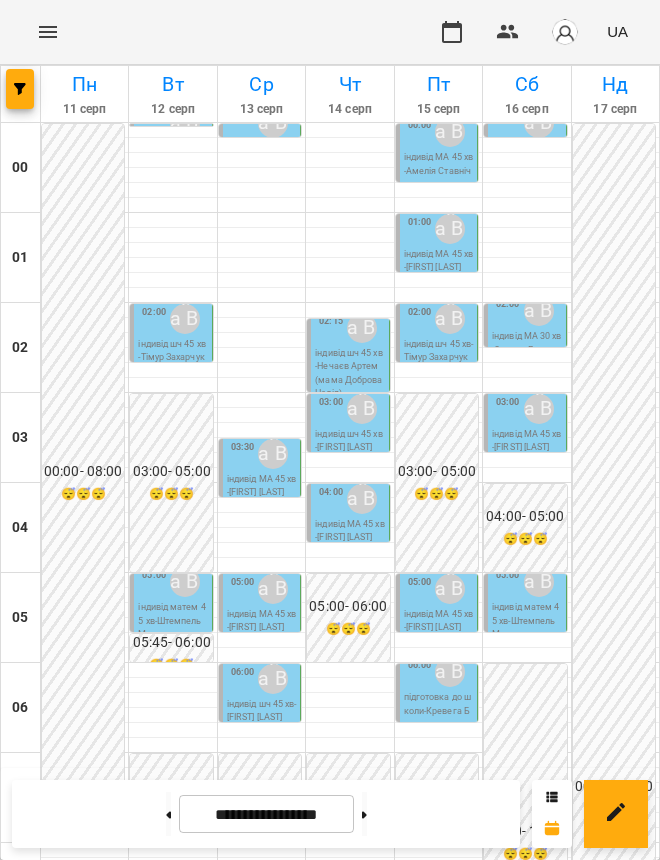 click on "підготовка до школи  (Савченко Валерія)" at bounding box center [417, 2082] 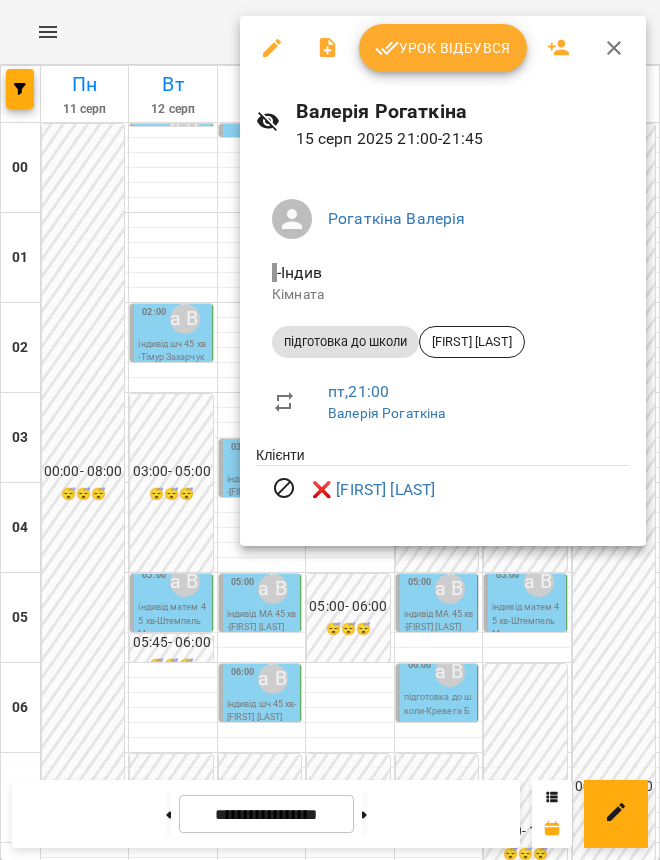click at bounding box center (330, 430) 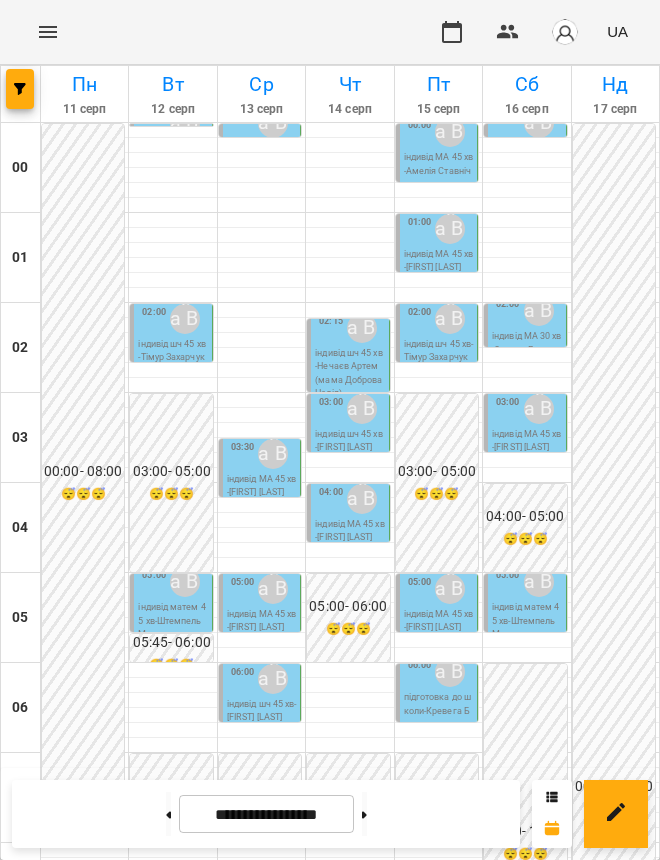 click on "Савченко Валерія" at bounding box center [457, 2045] 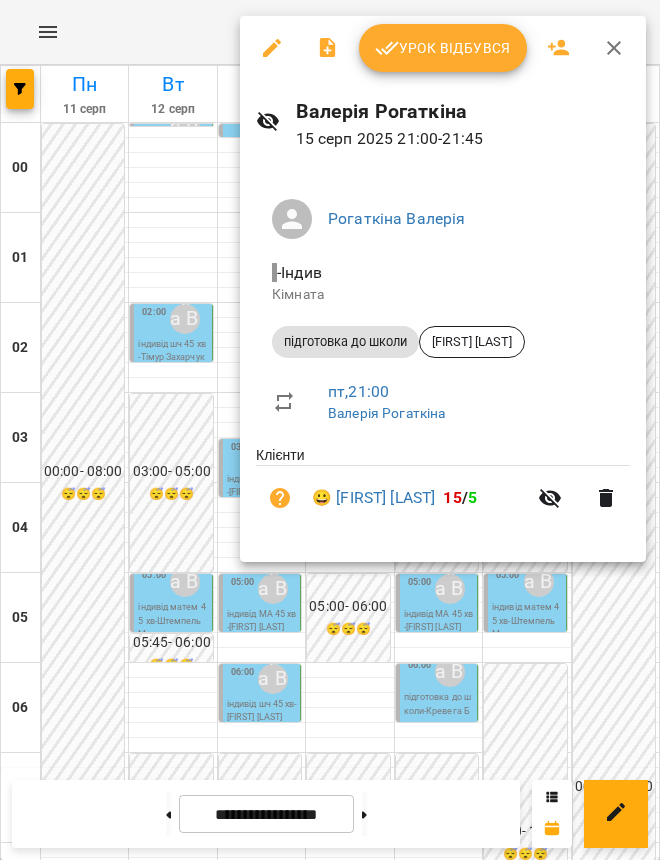 click at bounding box center [330, 430] 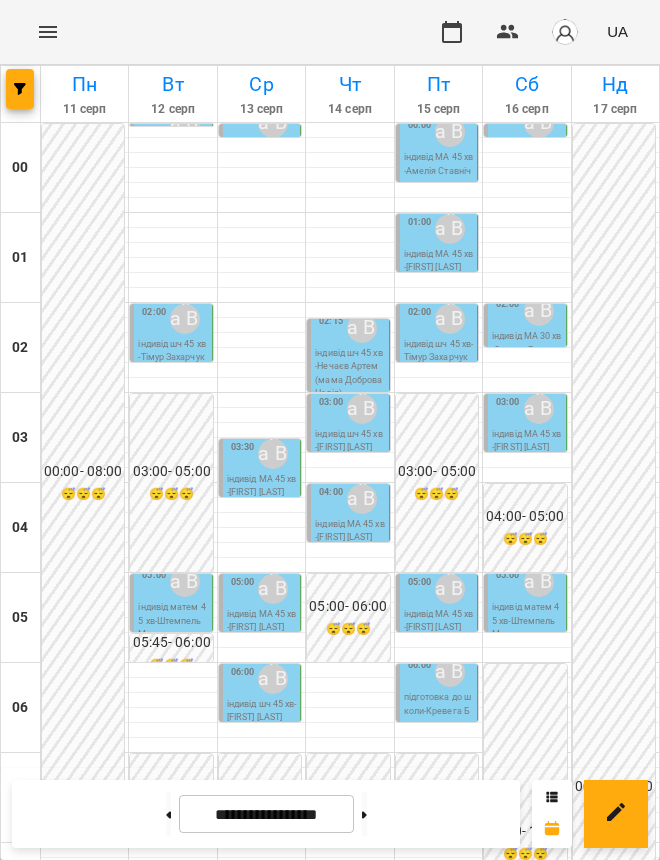 click on "індивід шч 45 хв - Кедрич Ілля" at bounding box center [459, 1984] 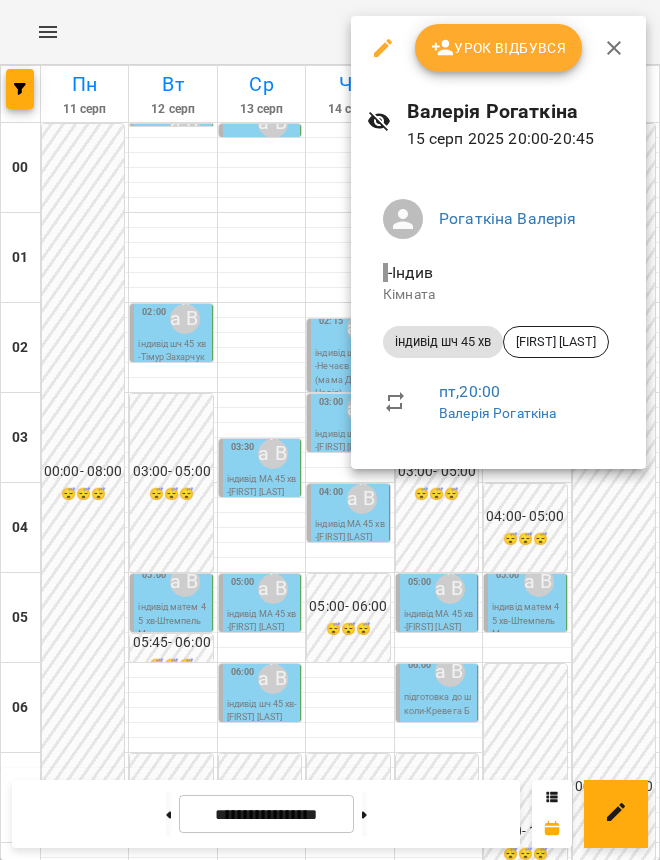 click at bounding box center (330, 430) 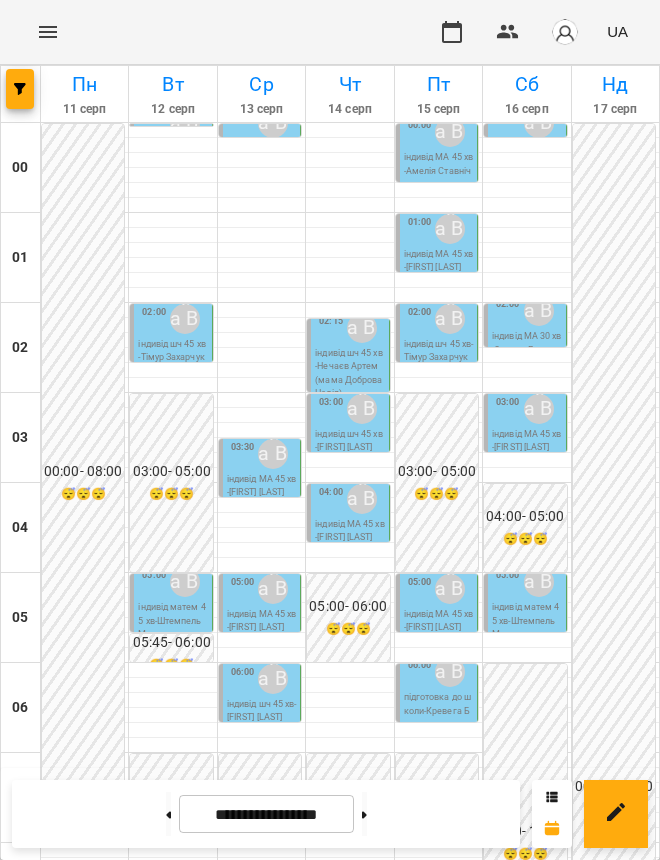 scroll, scrollTop: 888, scrollLeft: 0, axis: vertical 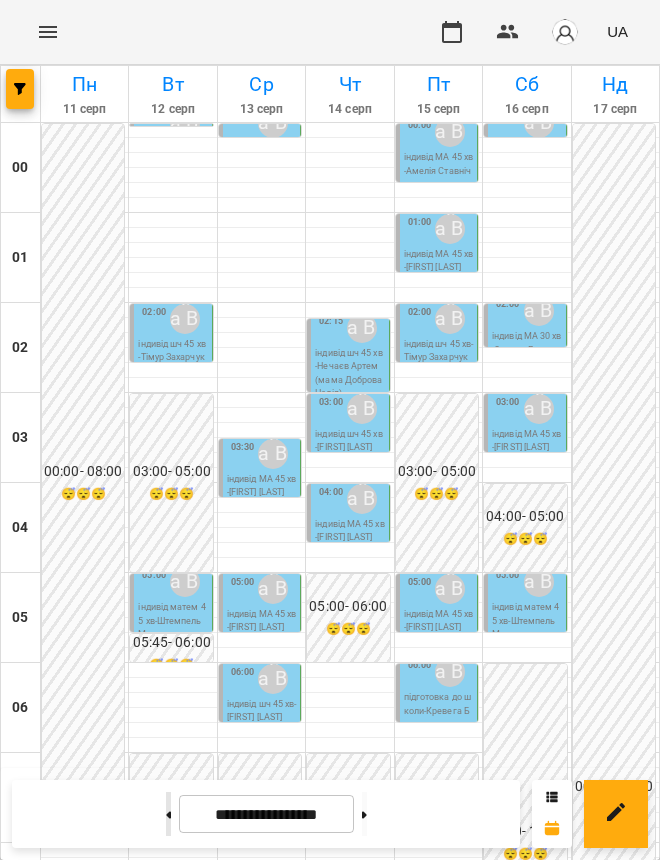 click at bounding box center [168, 814] 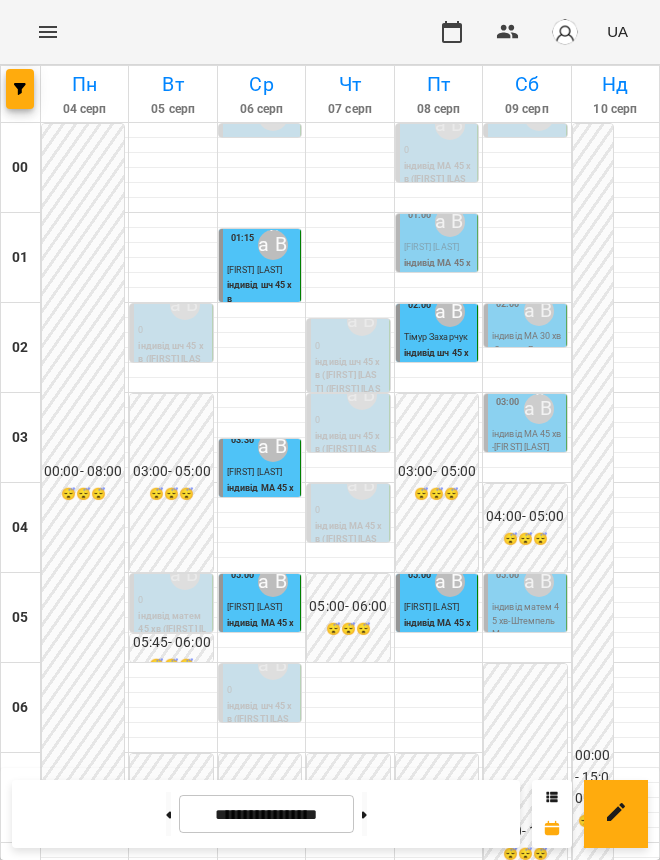 scroll, scrollTop: 138, scrollLeft: 0, axis: vertical 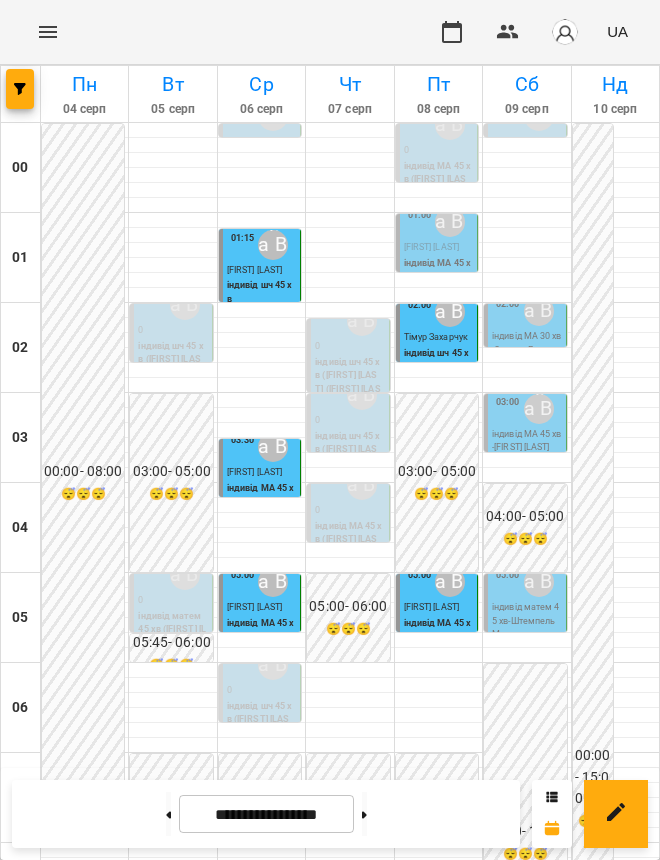 click on "індивід МА 30 хв - Осадца Роман" at bounding box center (526, 343) 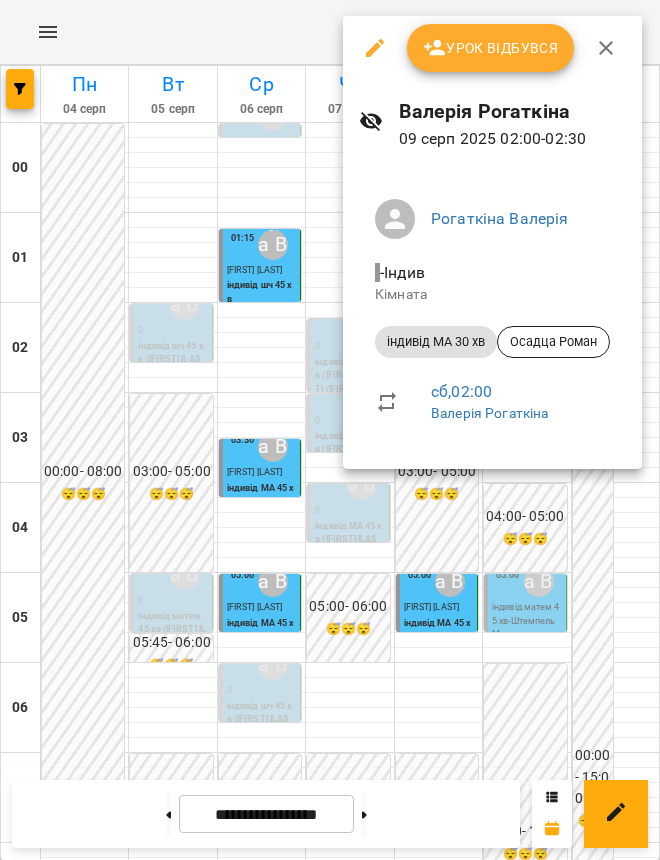 click on "Урок відбувся" at bounding box center [491, 48] 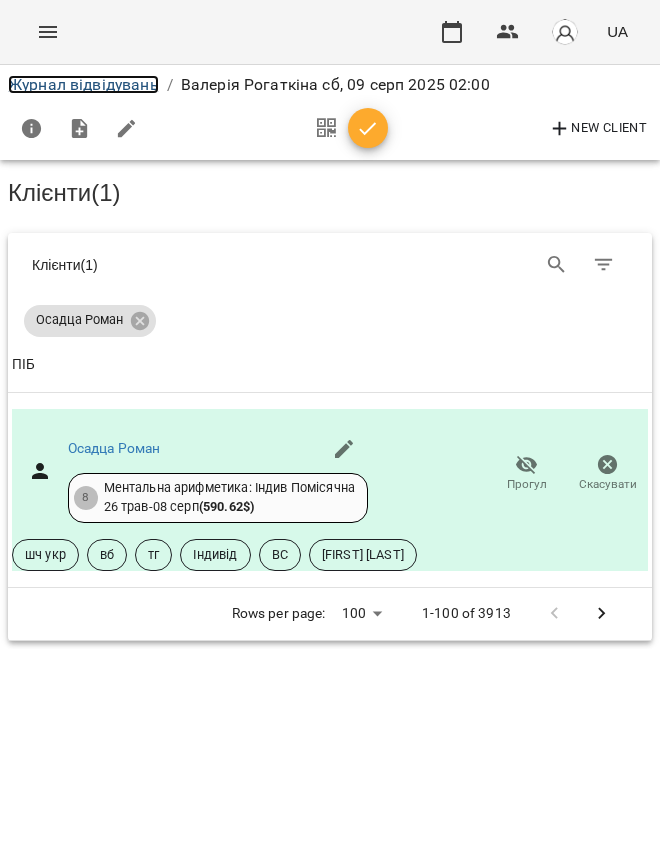 click on "Журнал відвідувань" at bounding box center (83, 84) 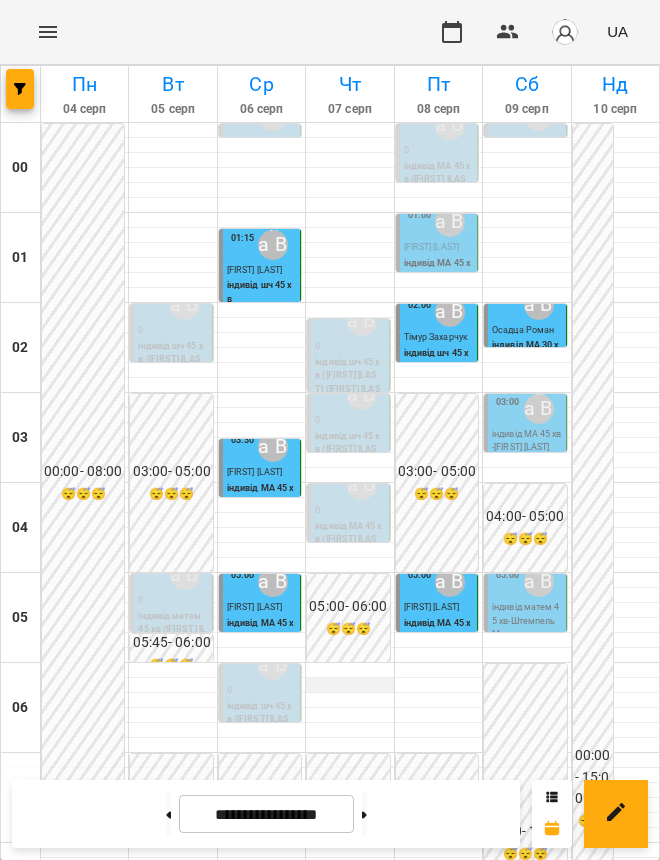 drag, startPoint x: 394, startPoint y: 824, endPoint x: 375, endPoint y: 680, distance: 145.24806 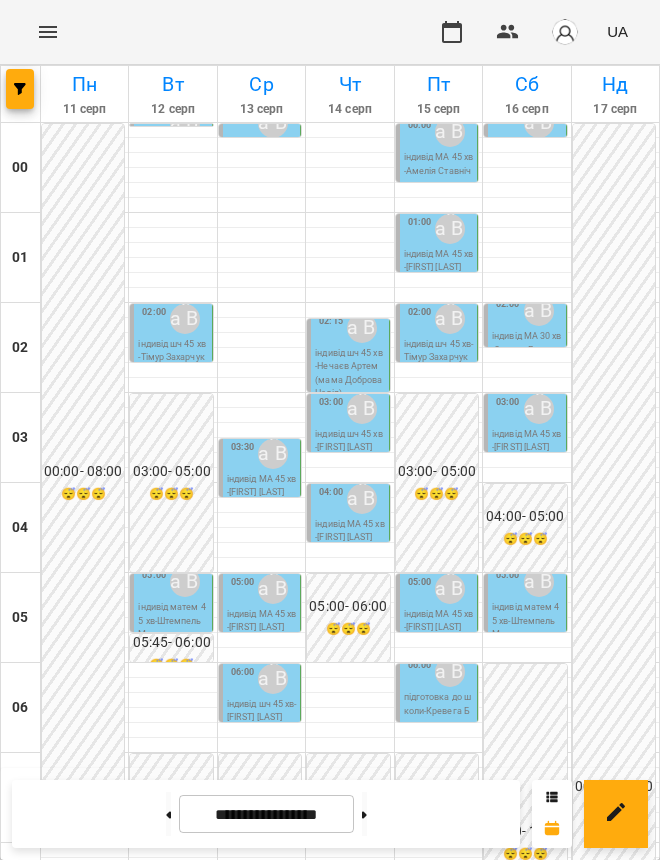 scroll, scrollTop: 0, scrollLeft: 0, axis: both 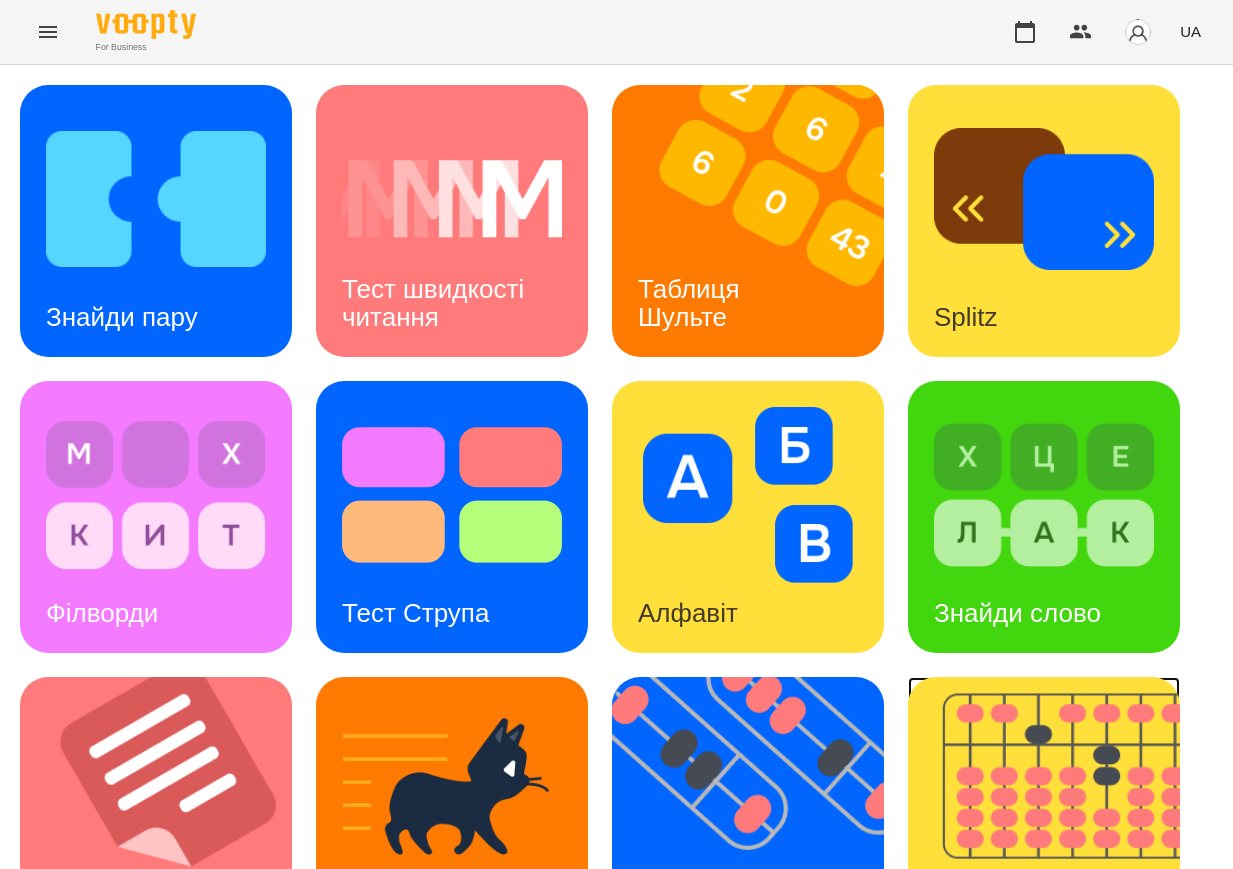 click at bounding box center [1056, 813] 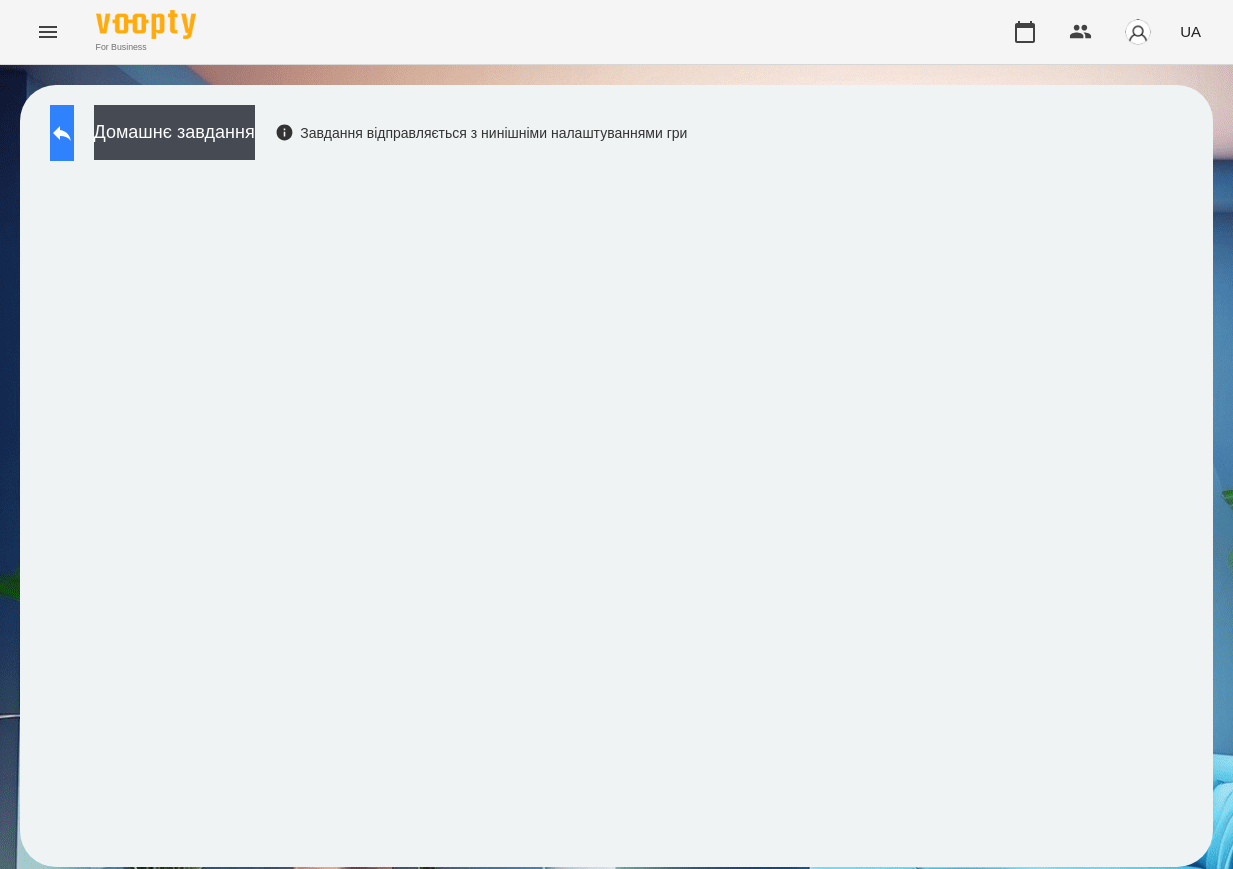 click 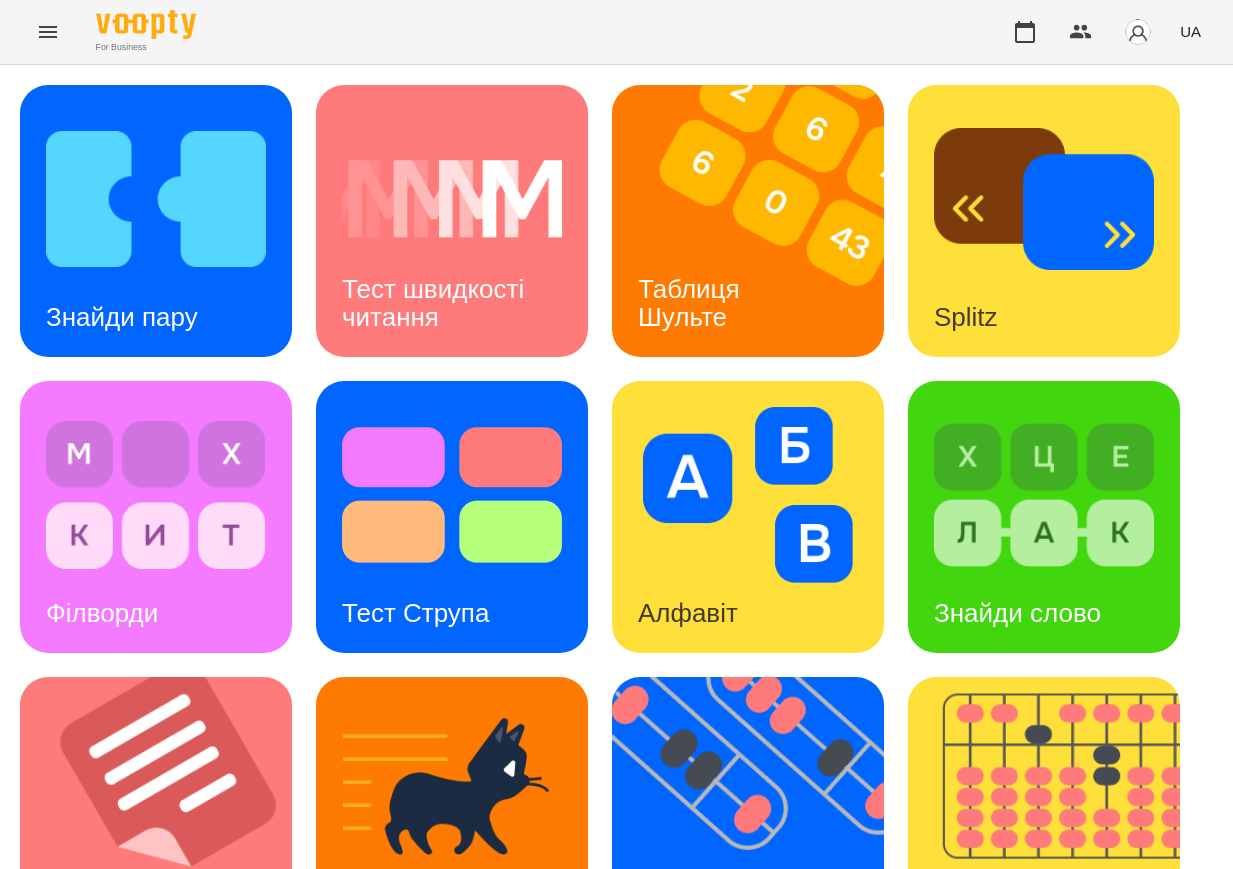 scroll, scrollTop: 625, scrollLeft: 0, axis: vertical 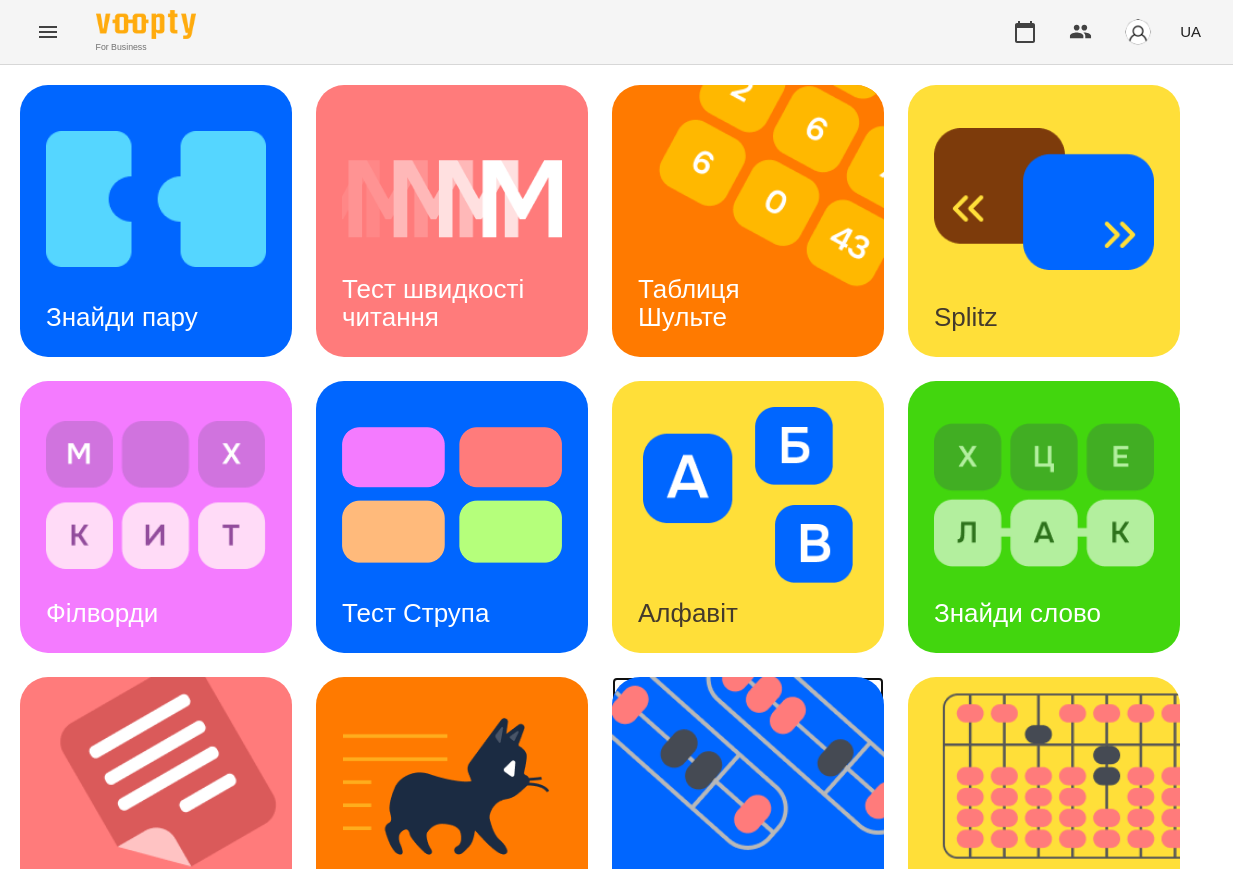 click on "Флешкарти" at bounding box center [706, 909] 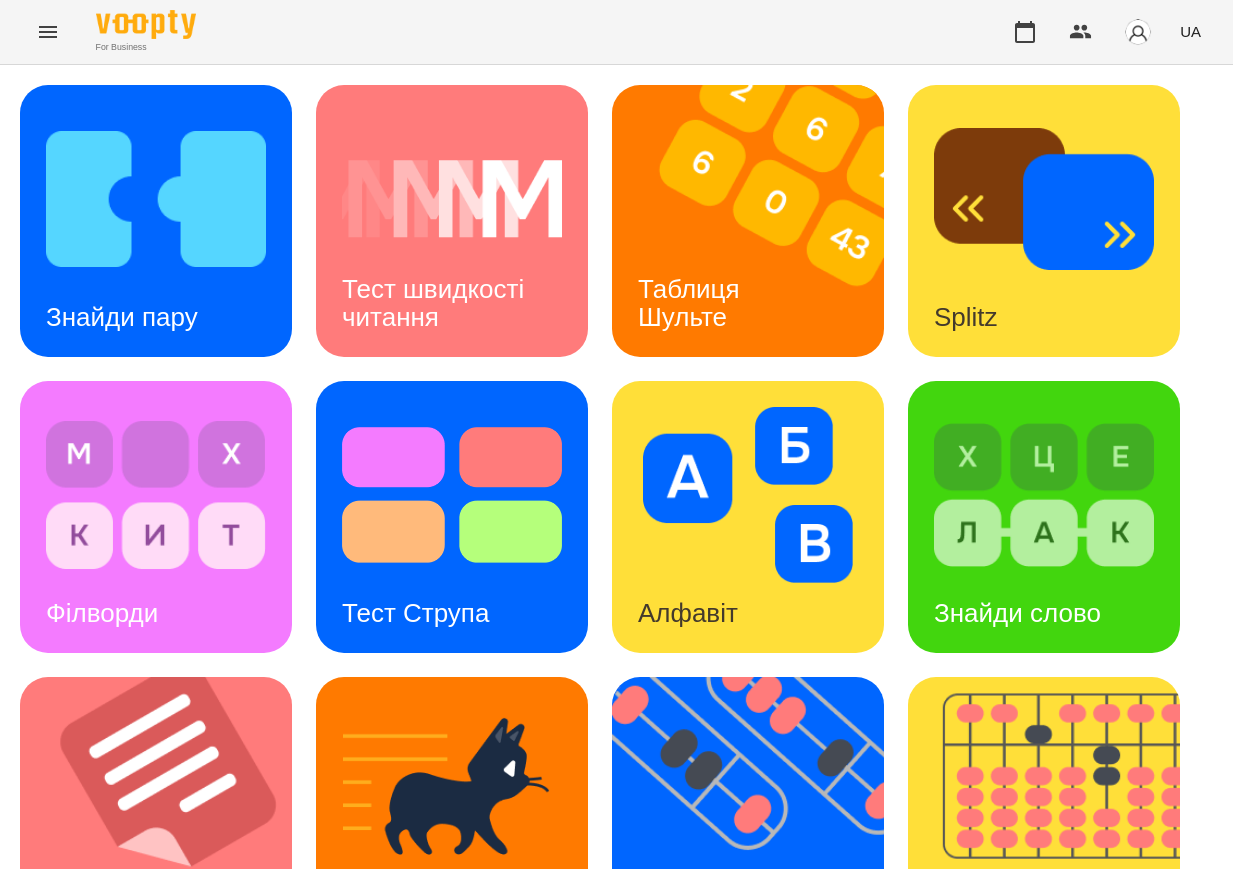 scroll, scrollTop: 0, scrollLeft: 0, axis: both 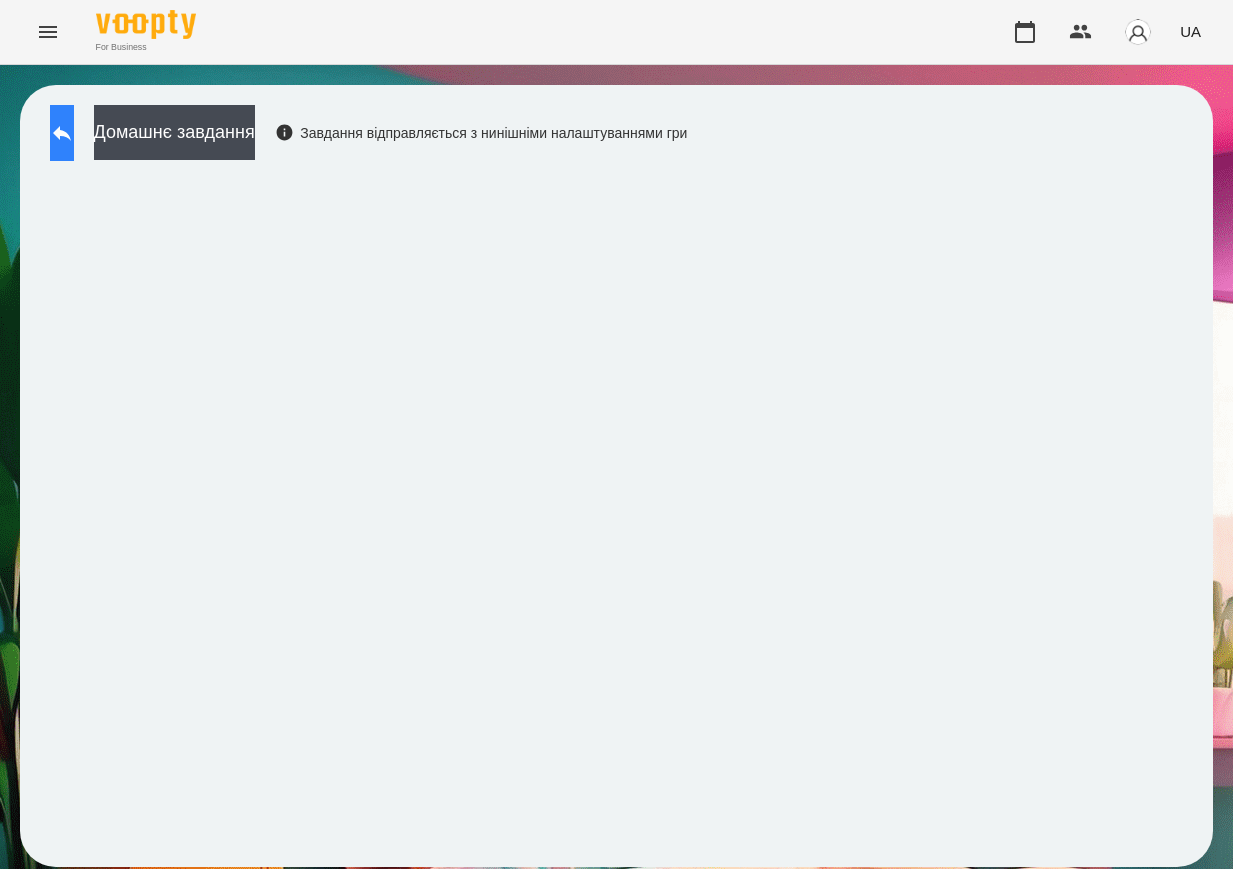 click at bounding box center [62, 133] 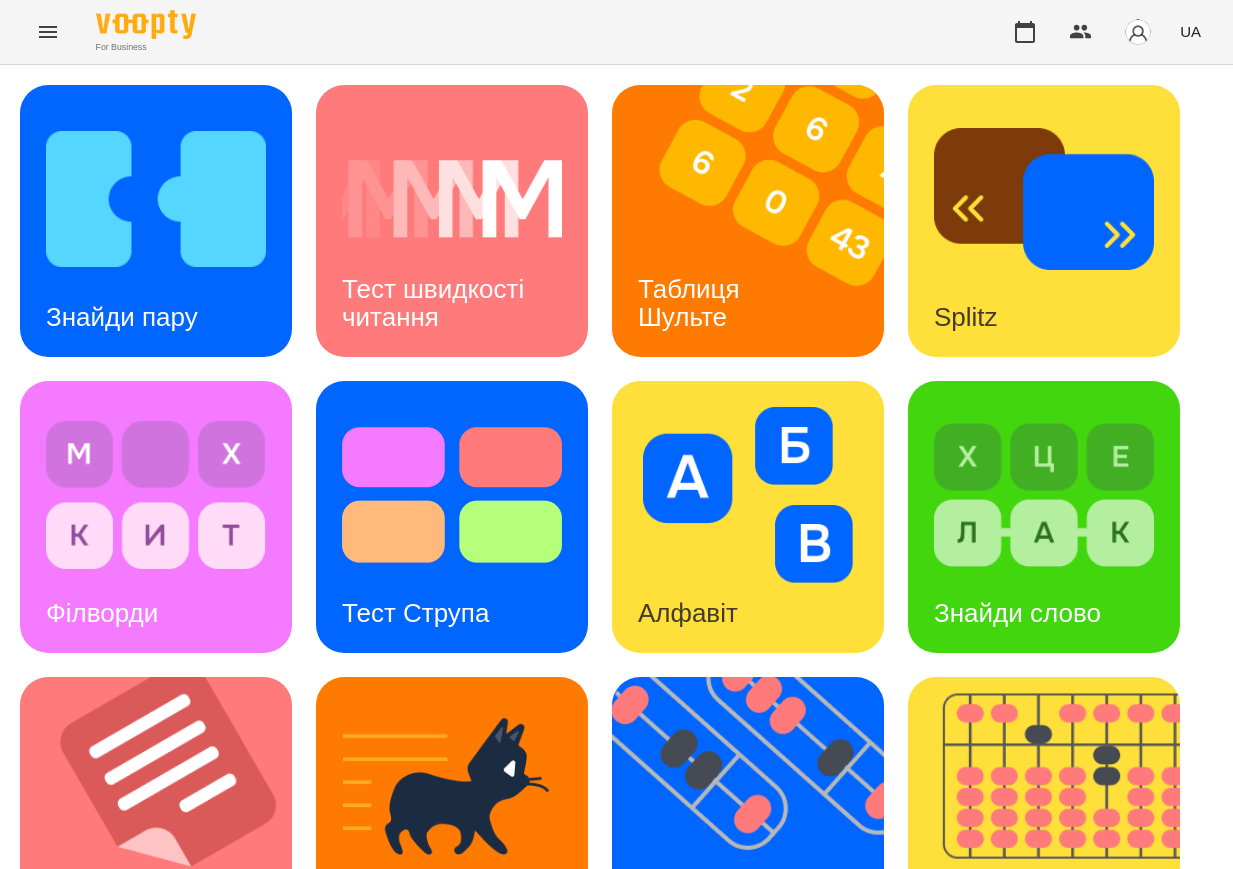 scroll, scrollTop: 625, scrollLeft: 0, axis: vertical 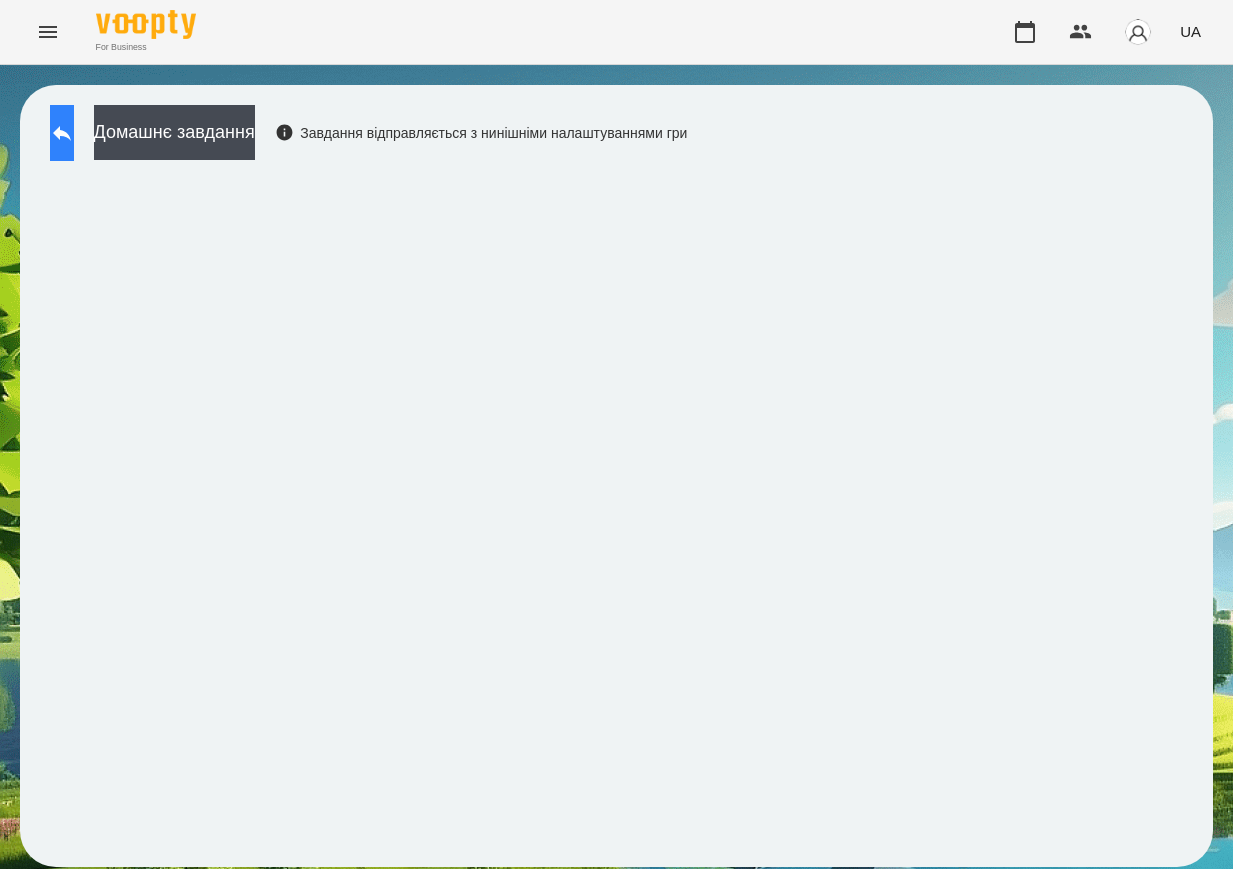 click at bounding box center [62, 133] 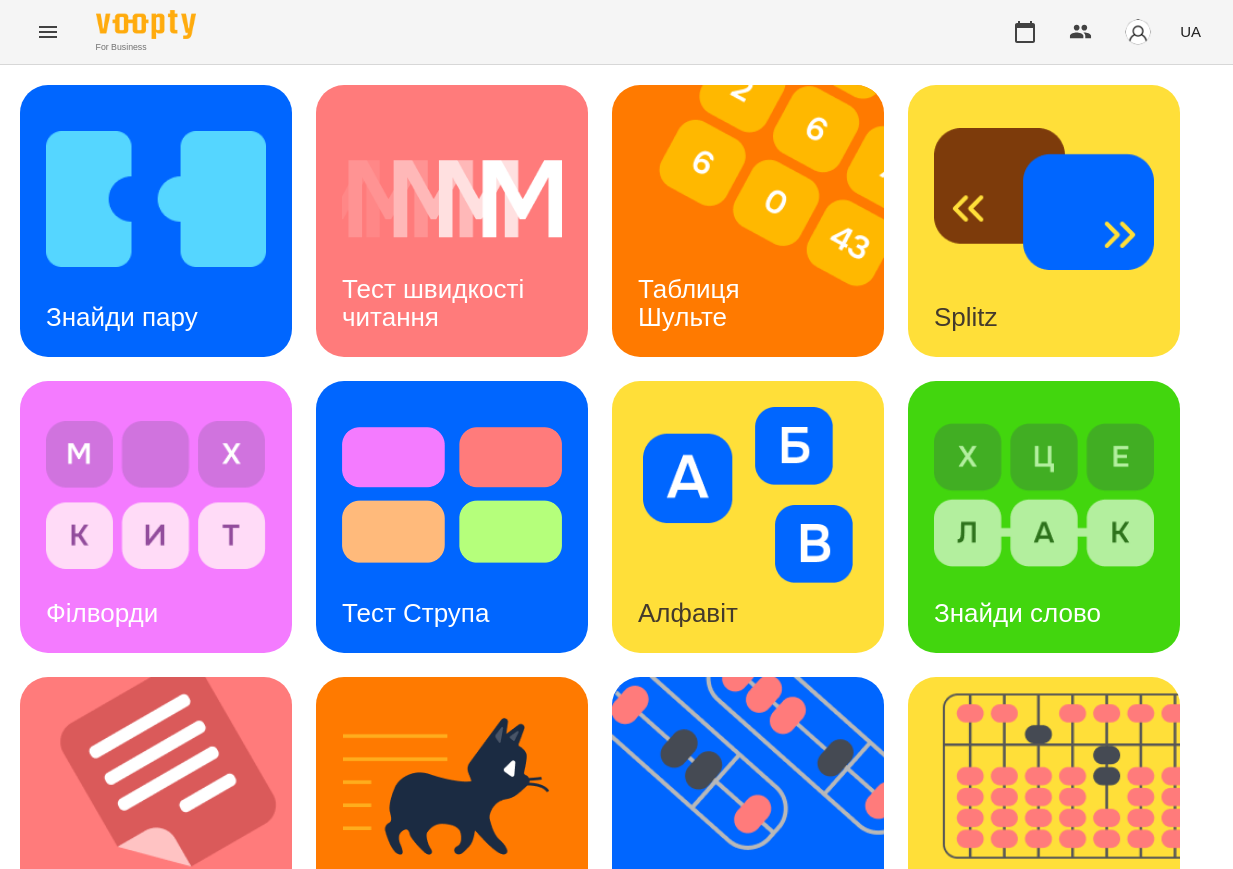 scroll, scrollTop: 500, scrollLeft: 0, axis: vertical 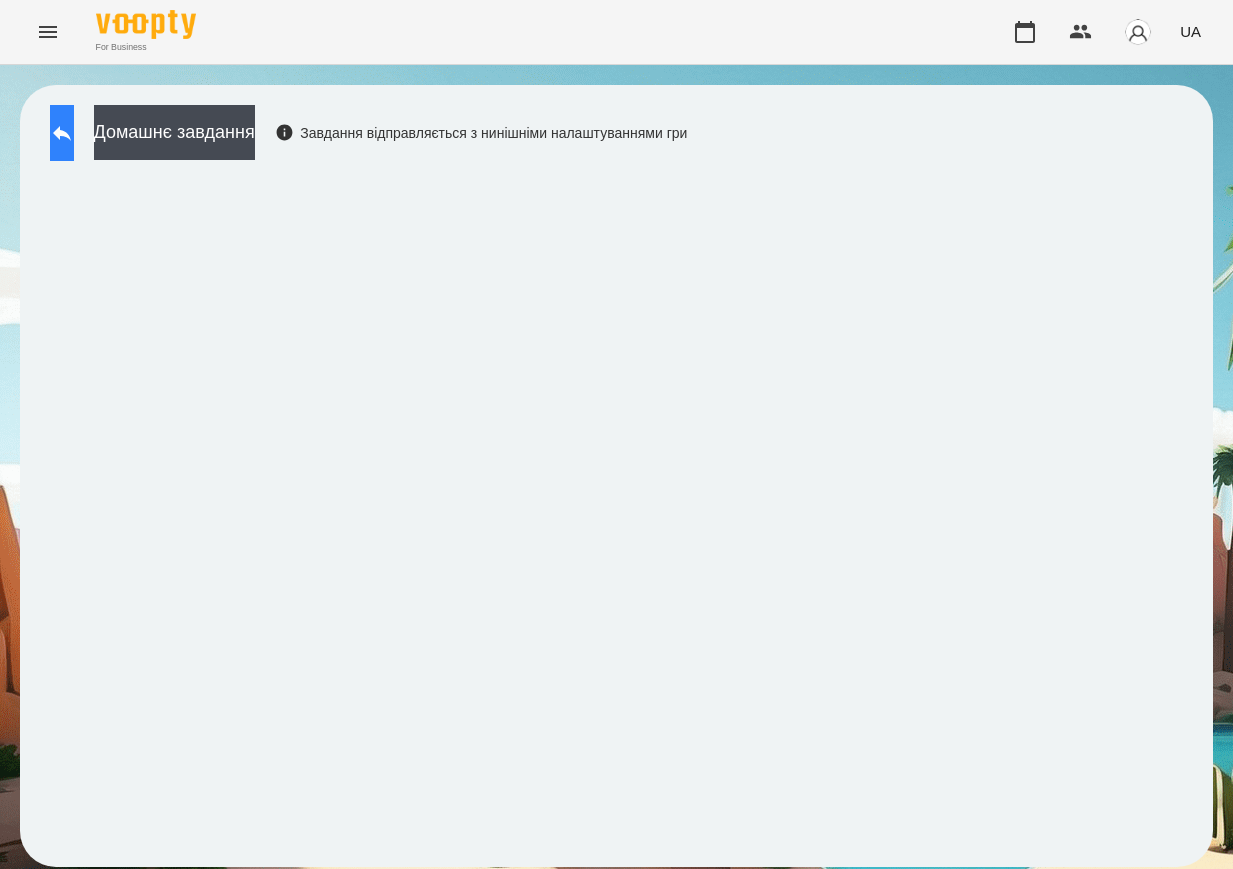 click at bounding box center [62, 133] 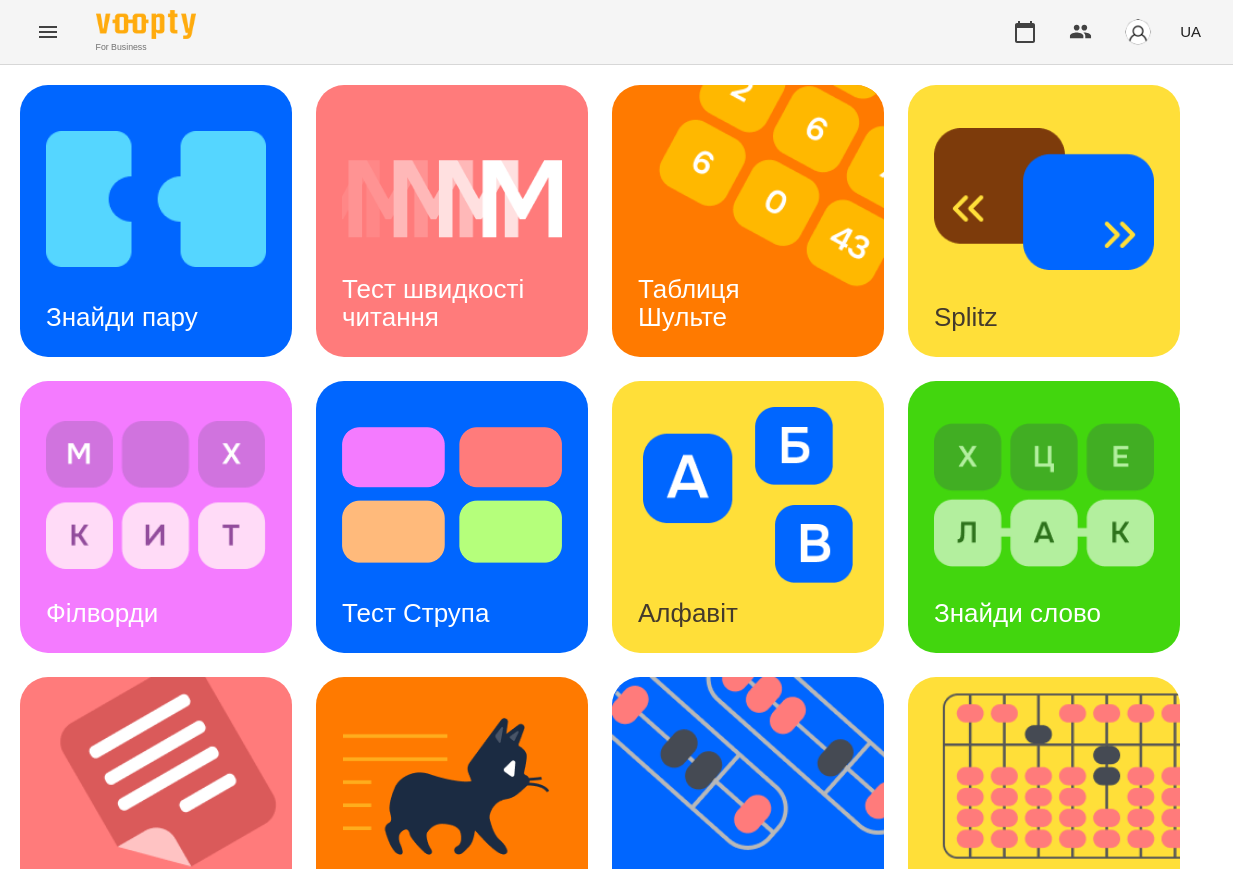 scroll, scrollTop: 625, scrollLeft: 0, axis: vertical 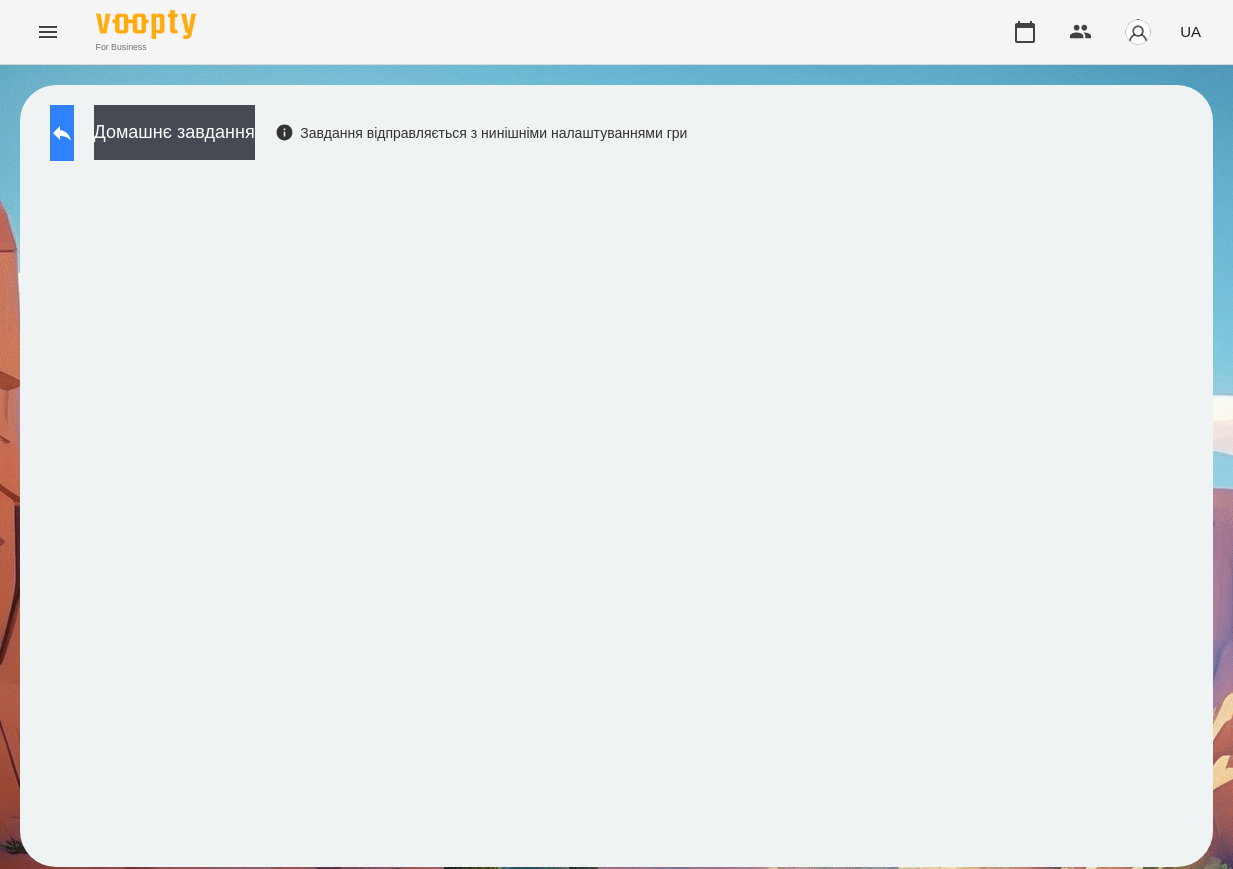 click at bounding box center [62, 133] 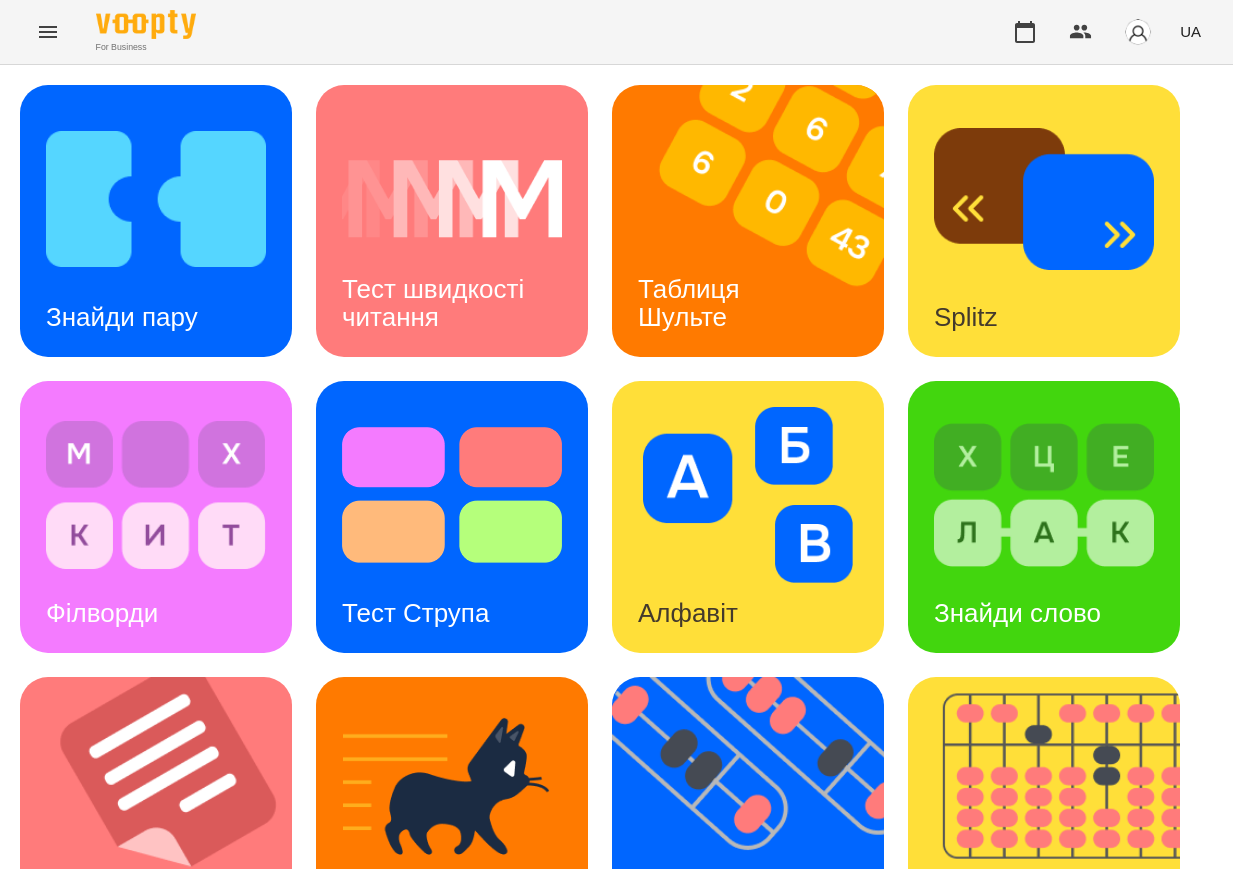 scroll, scrollTop: 500, scrollLeft: 0, axis: vertical 